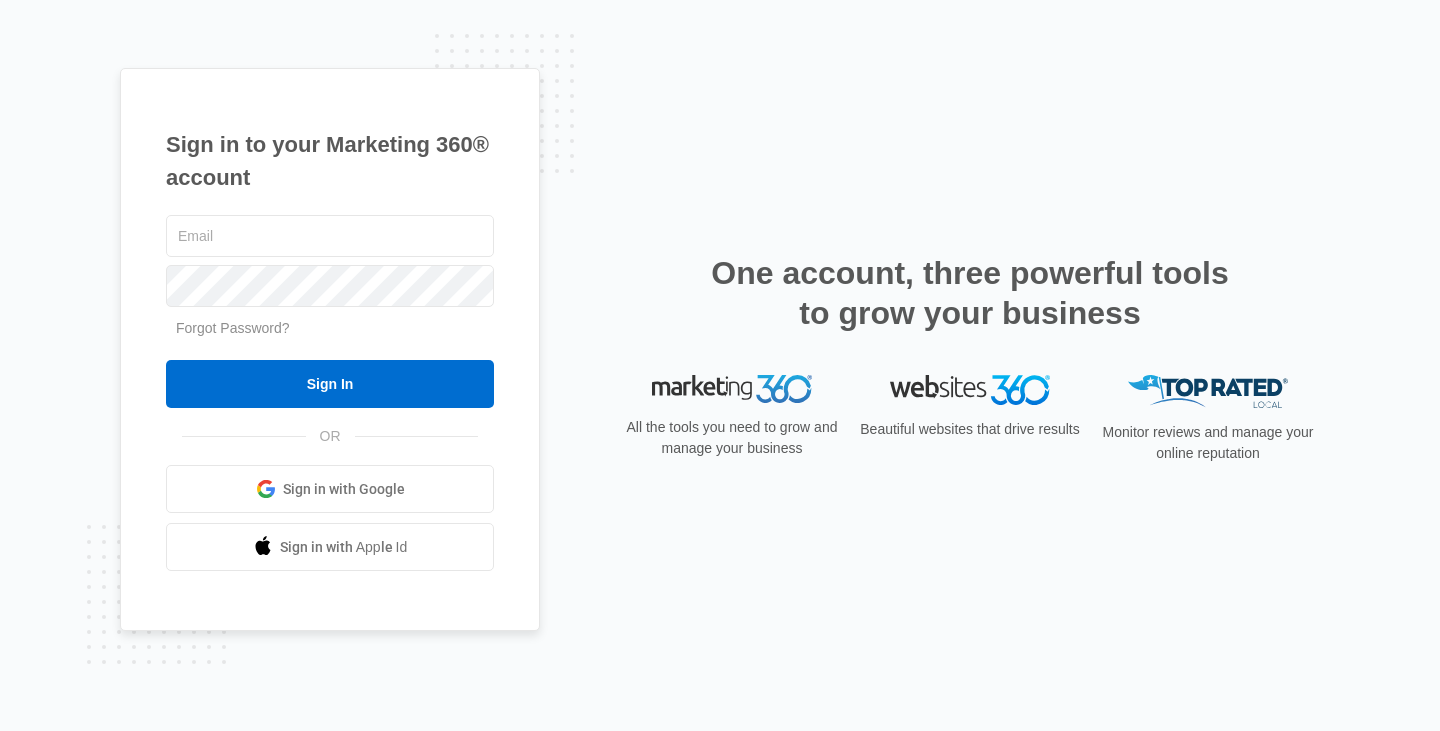 scroll, scrollTop: 0, scrollLeft: 0, axis: both 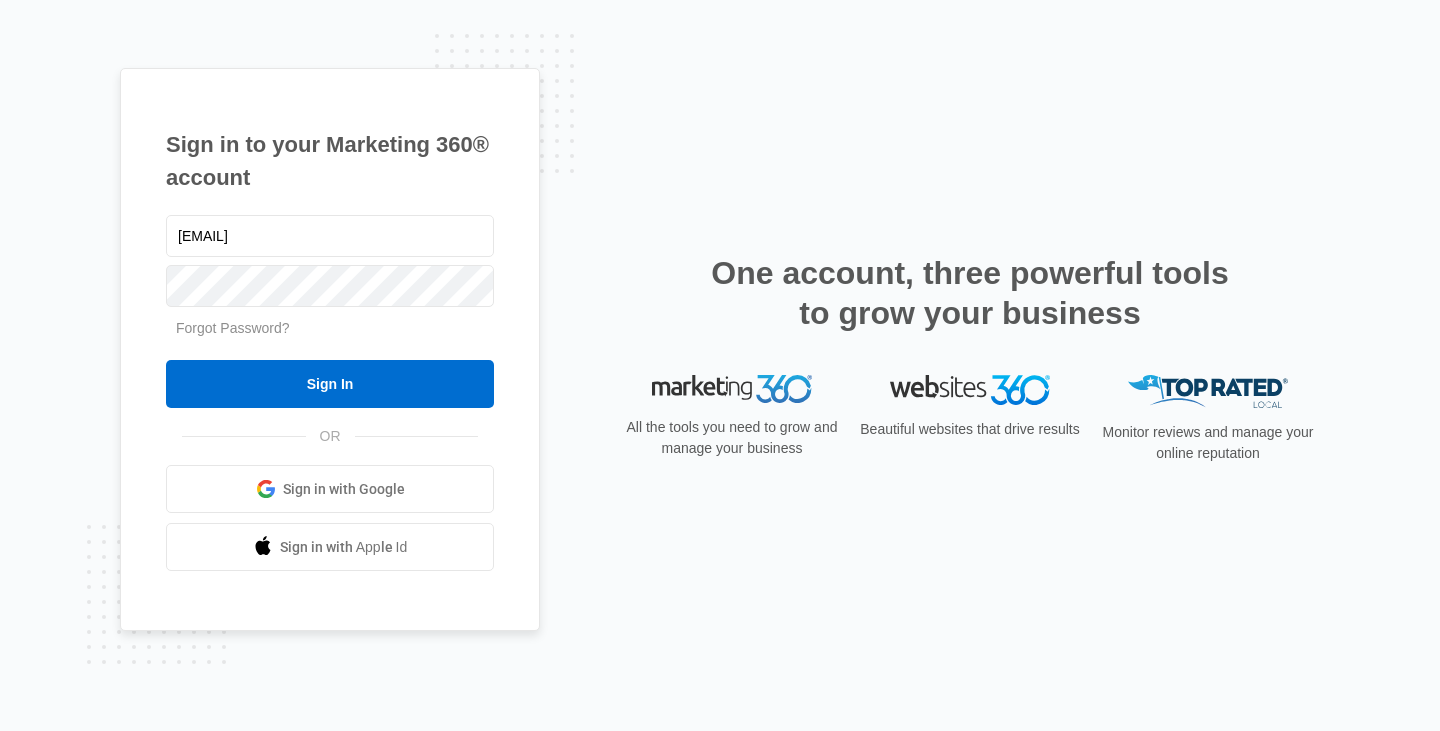 type on "[EMAIL]" 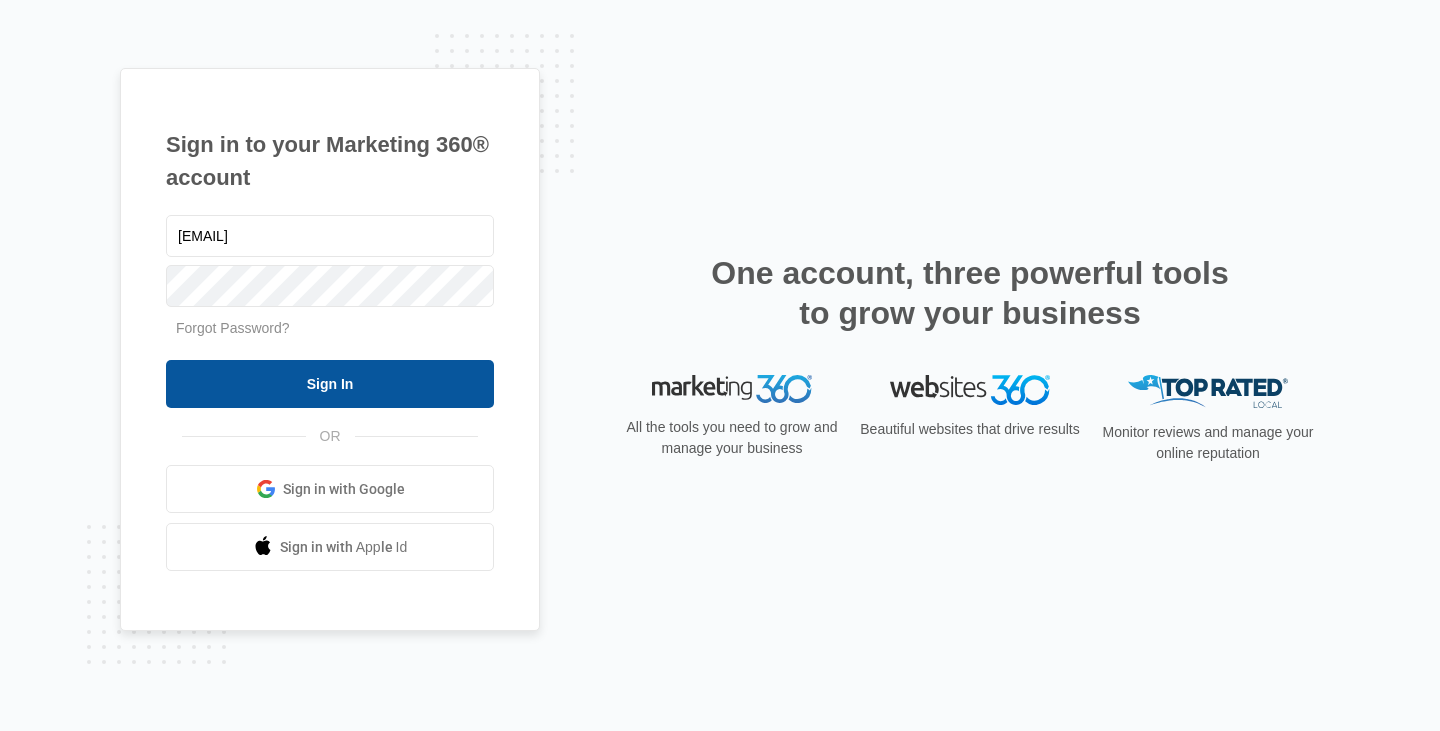 click on "Sign In" at bounding box center [330, 384] 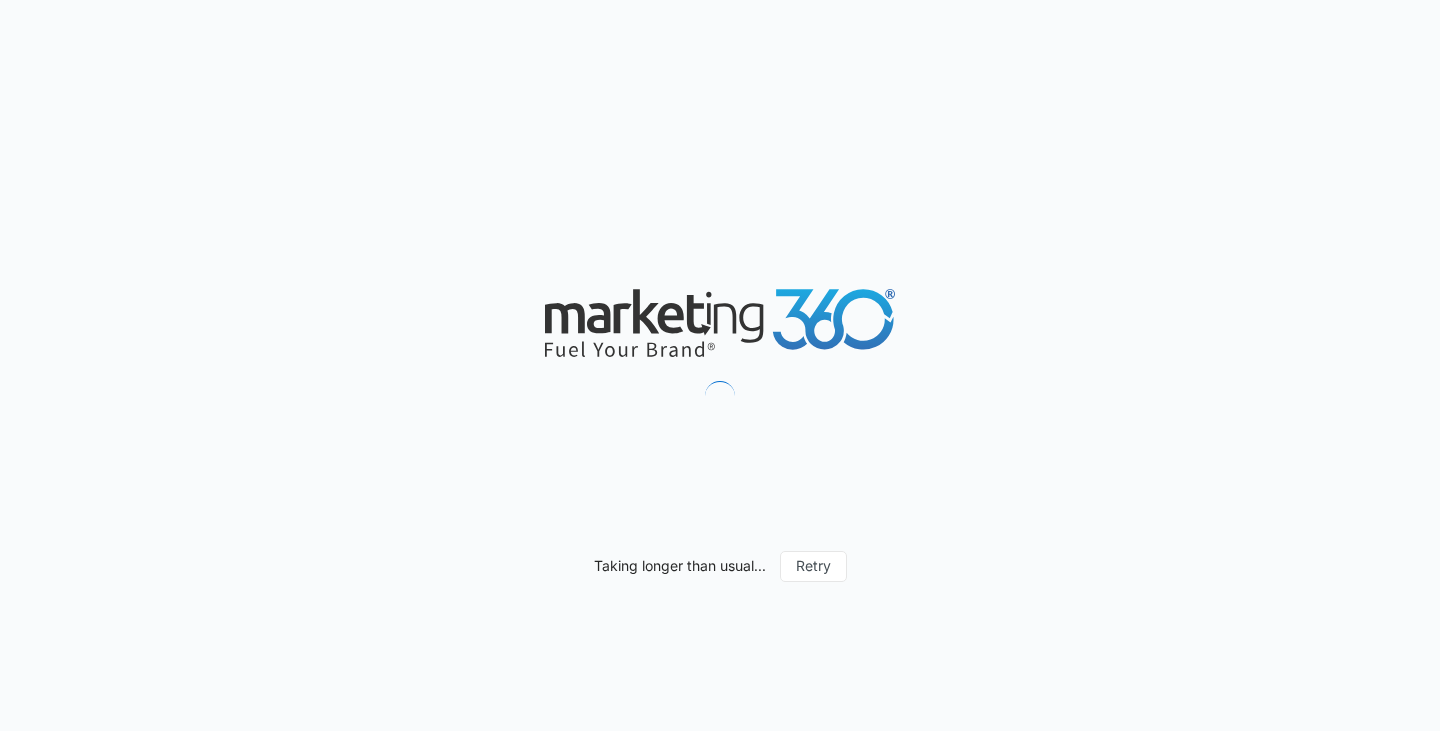 scroll, scrollTop: 0, scrollLeft: 0, axis: both 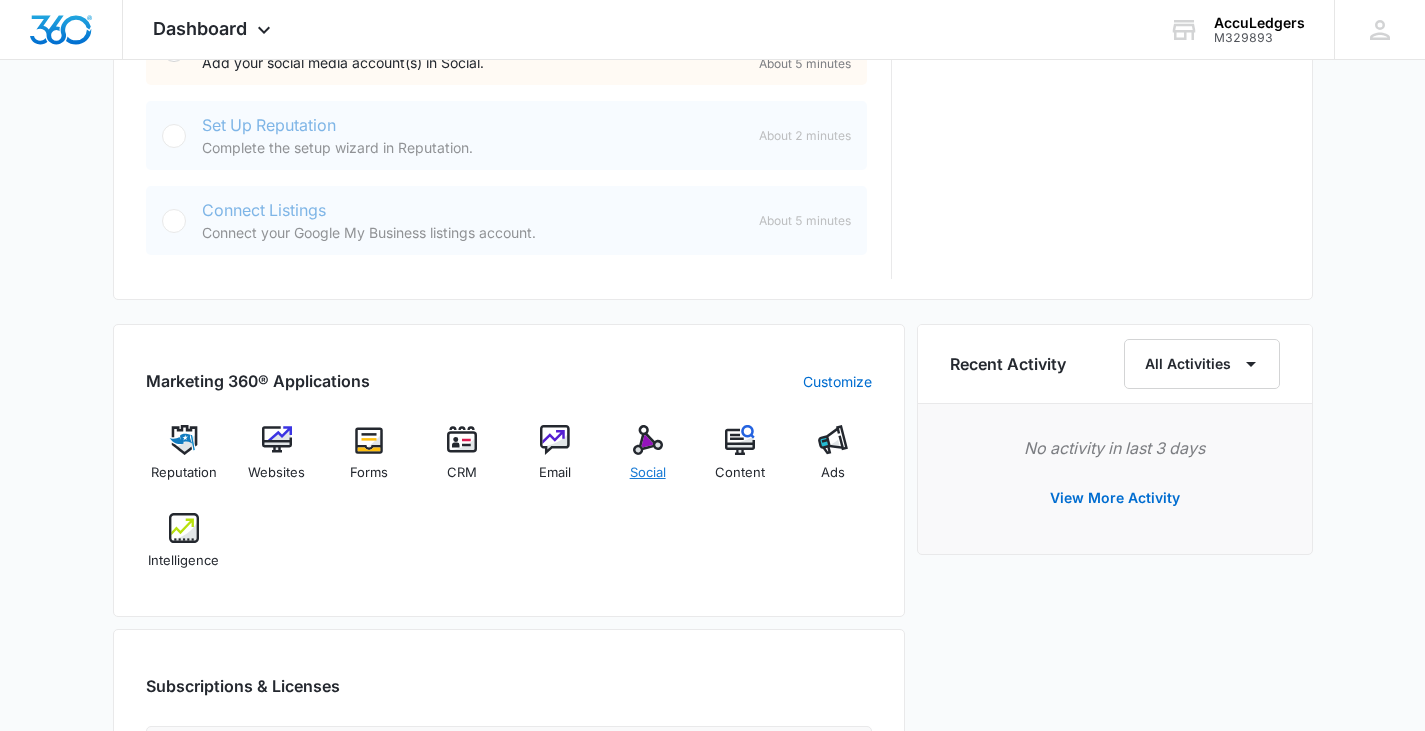 click on "Social" at bounding box center [647, 461] 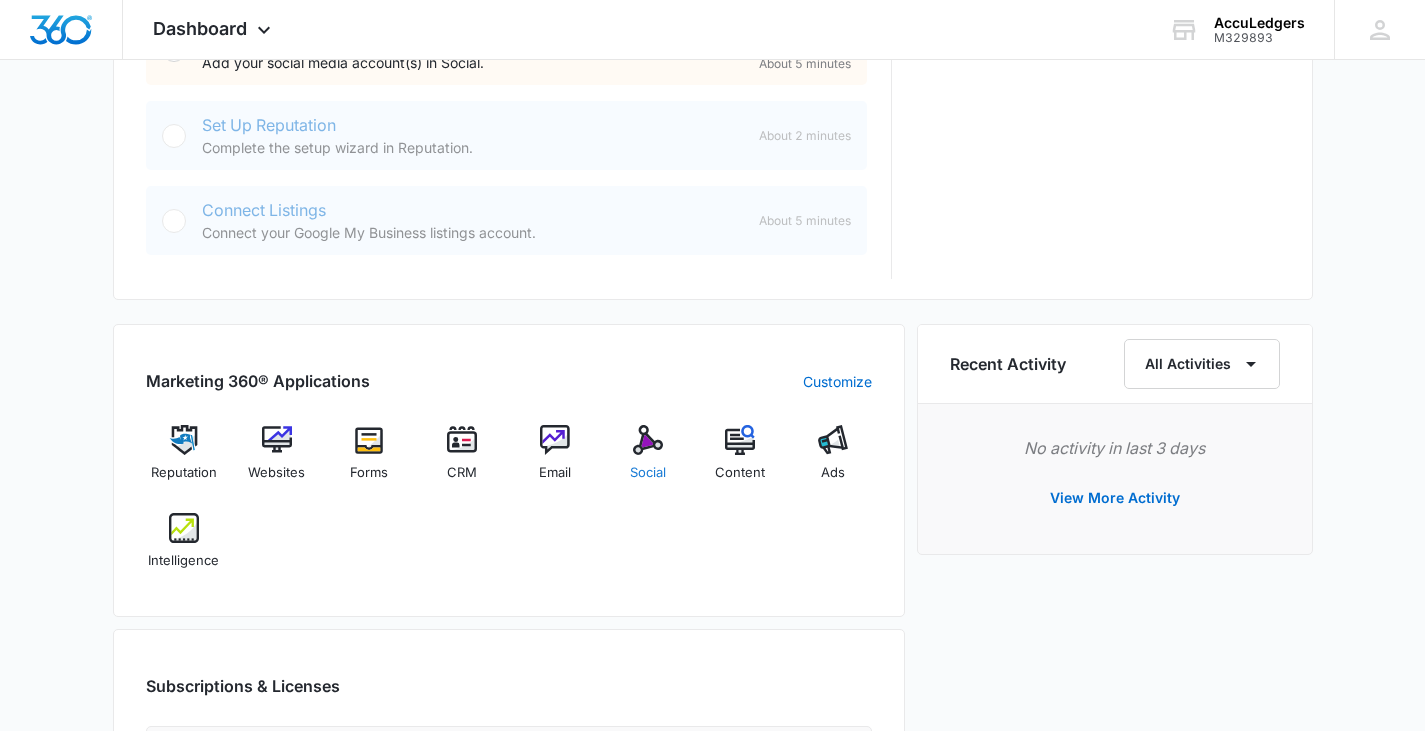 scroll, scrollTop: 0, scrollLeft: 0, axis: both 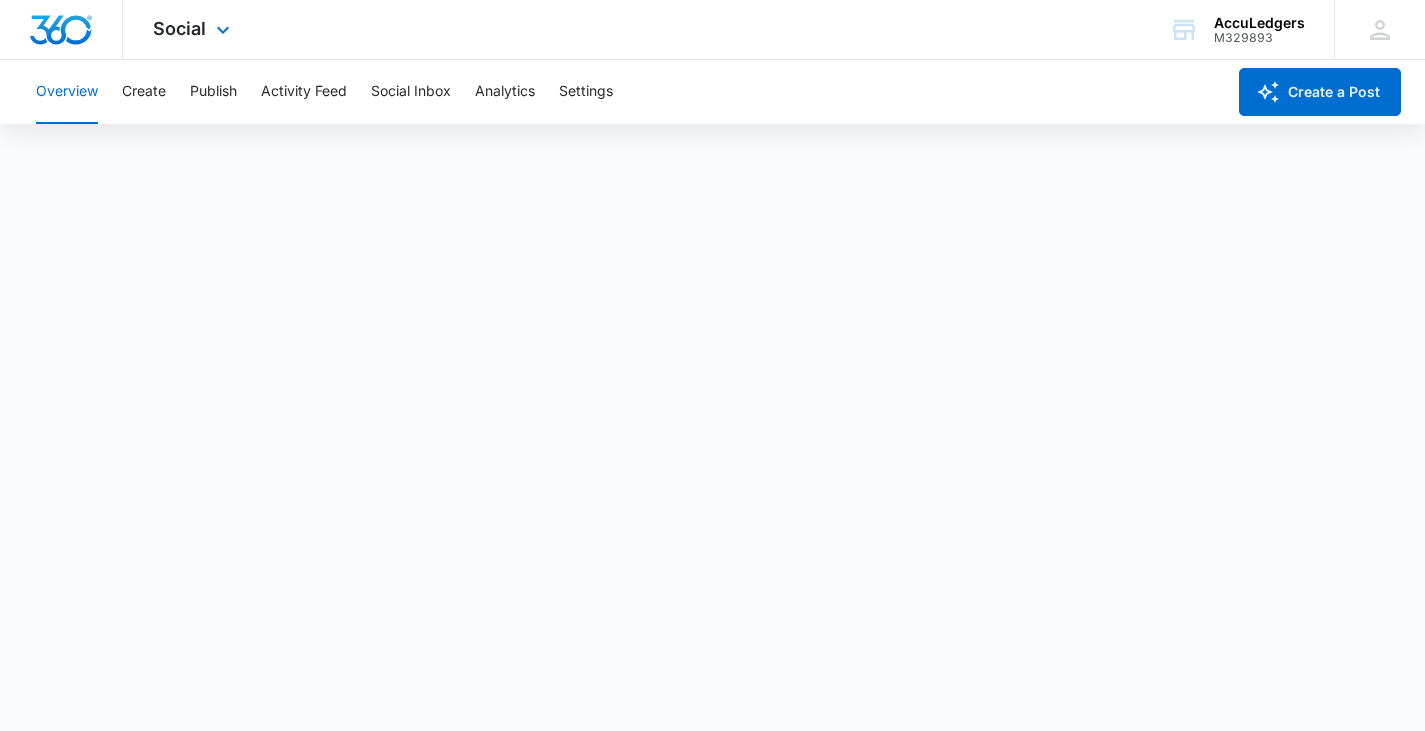 click at bounding box center (61, 30) 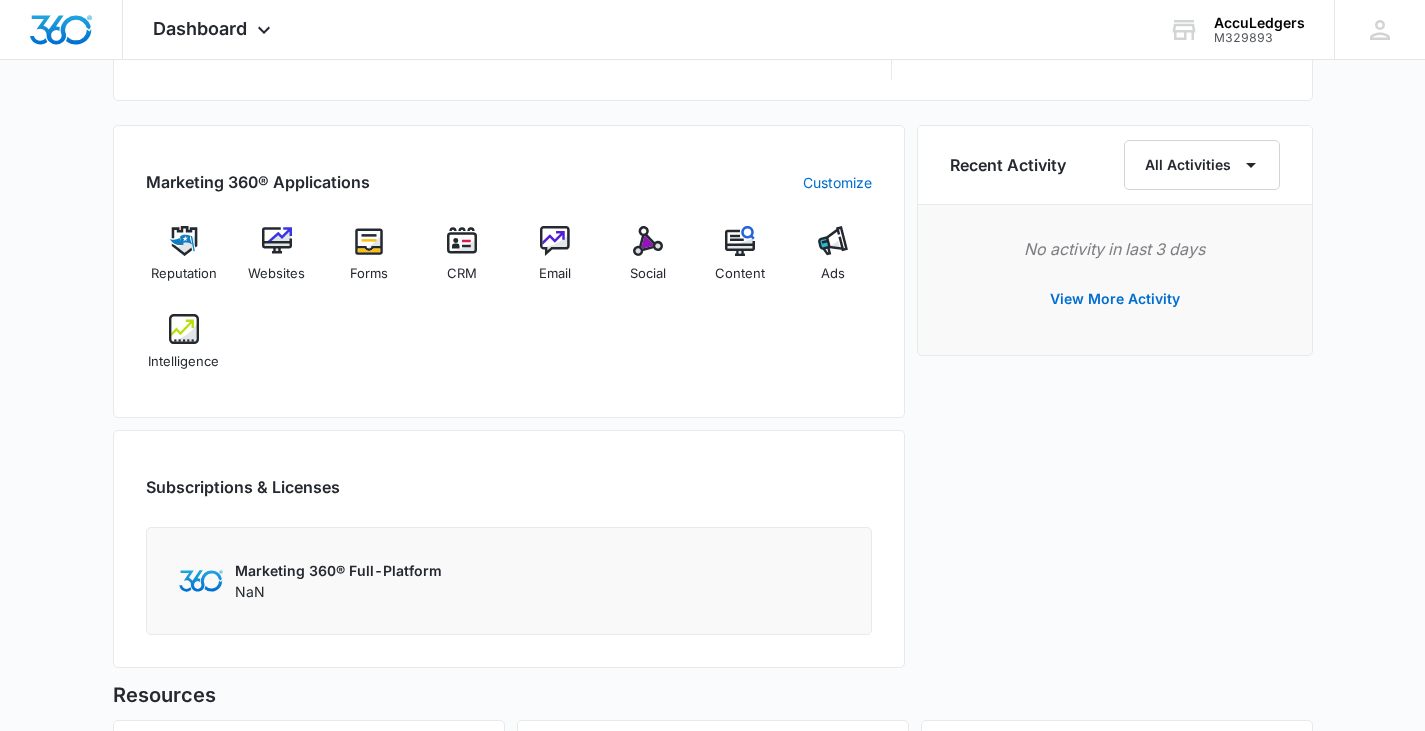 scroll, scrollTop: 1209, scrollLeft: 0, axis: vertical 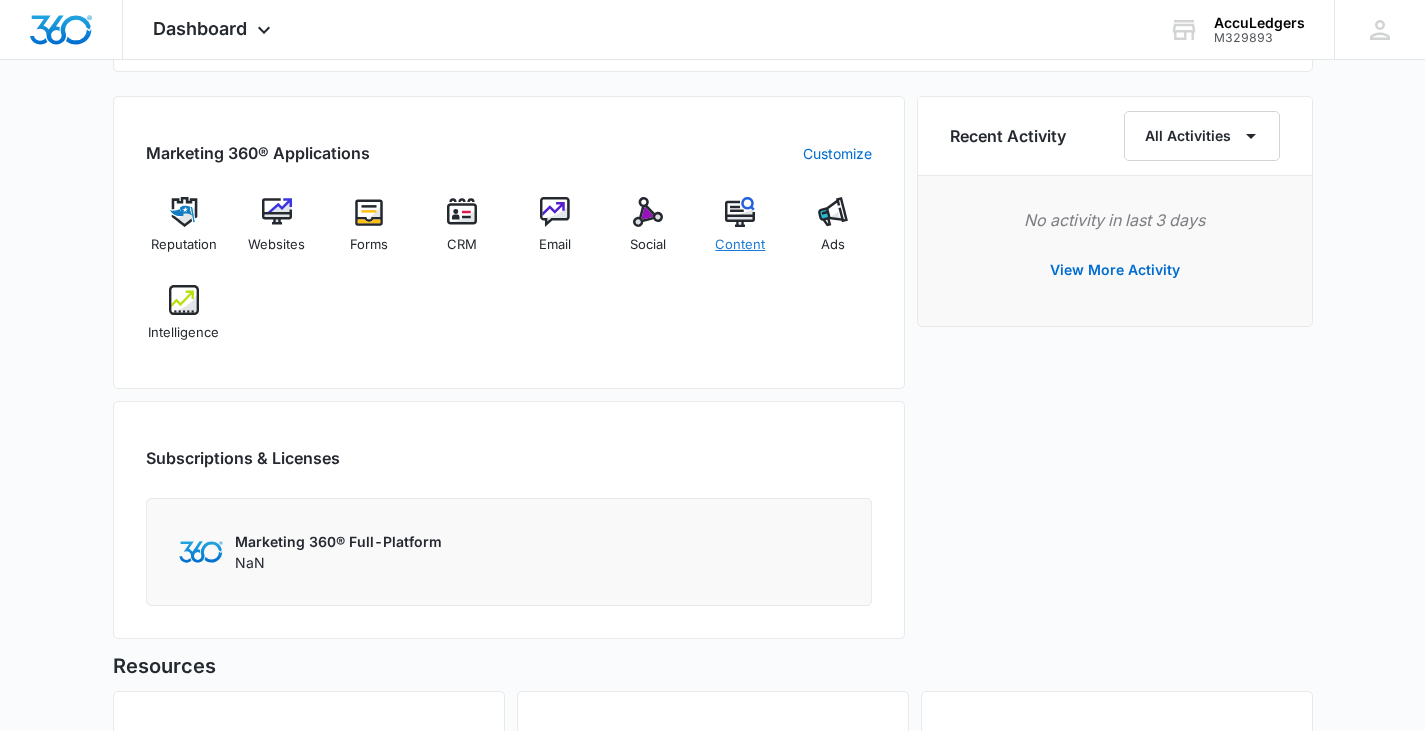 click on "Content" at bounding box center (740, 233) 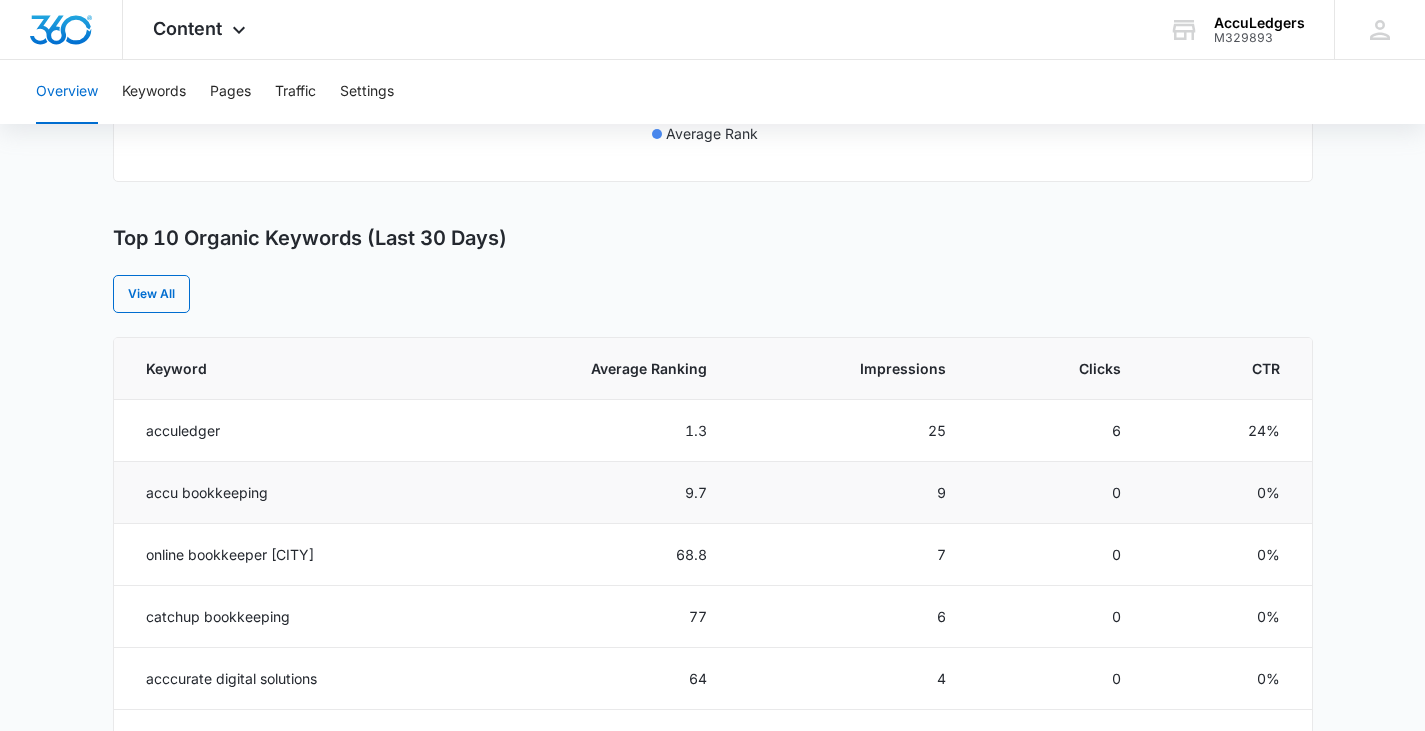 scroll, scrollTop: 699, scrollLeft: 0, axis: vertical 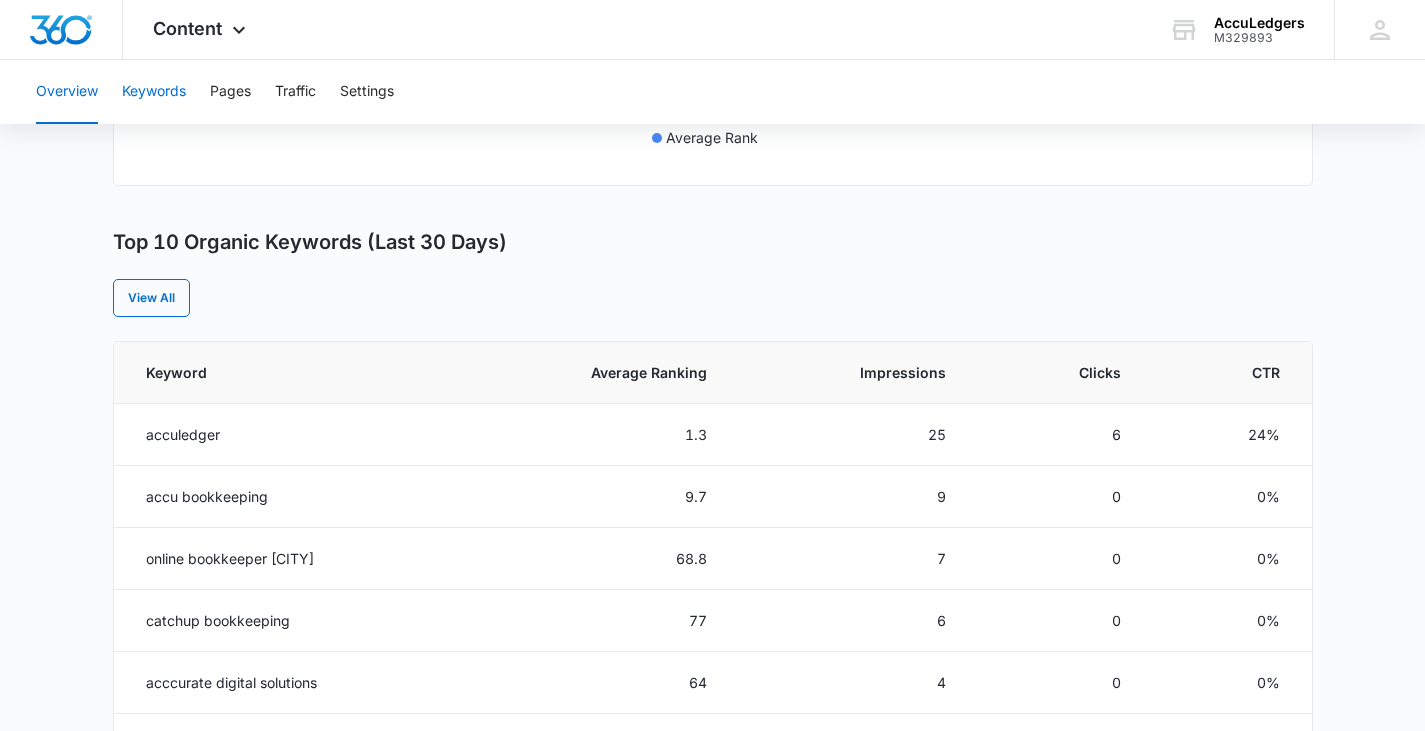 click on "Keywords" at bounding box center [154, 92] 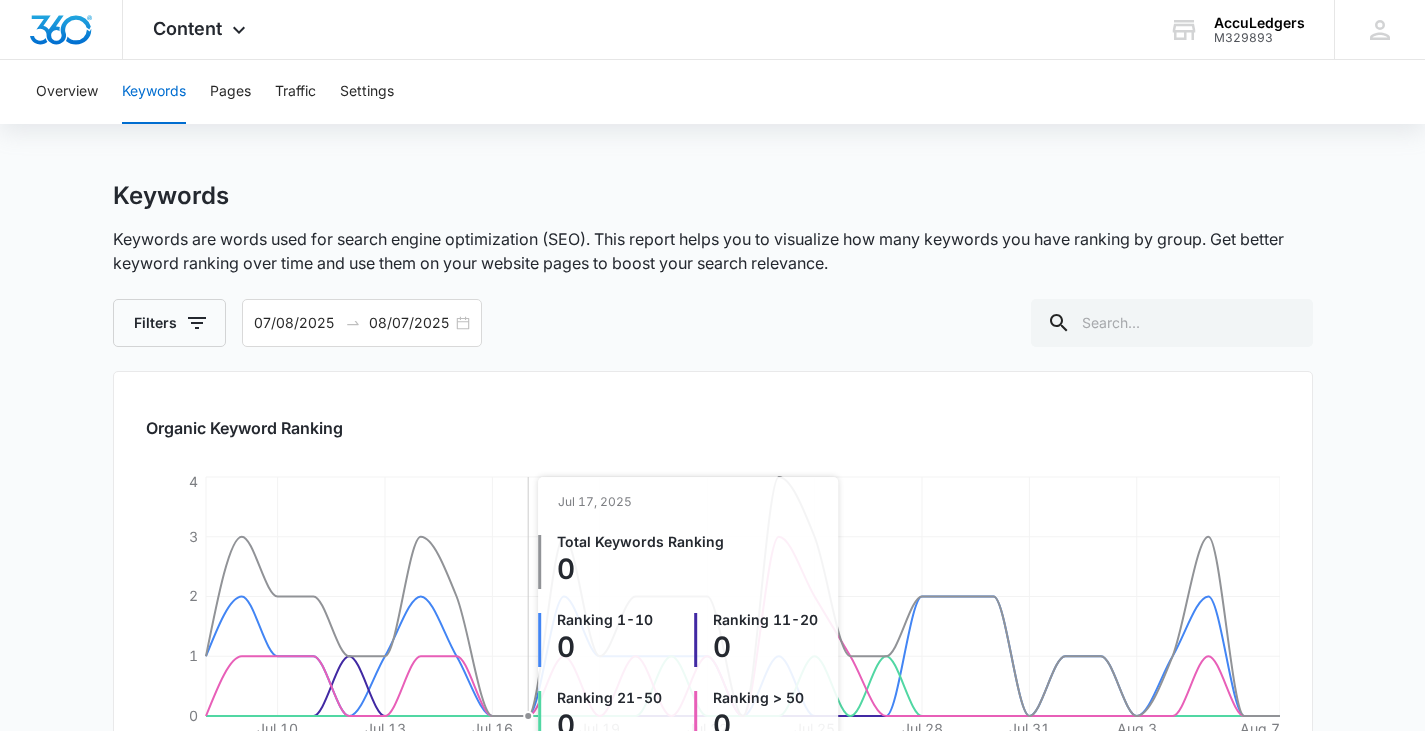 scroll, scrollTop: 0, scrollLeft: 0, axis: both 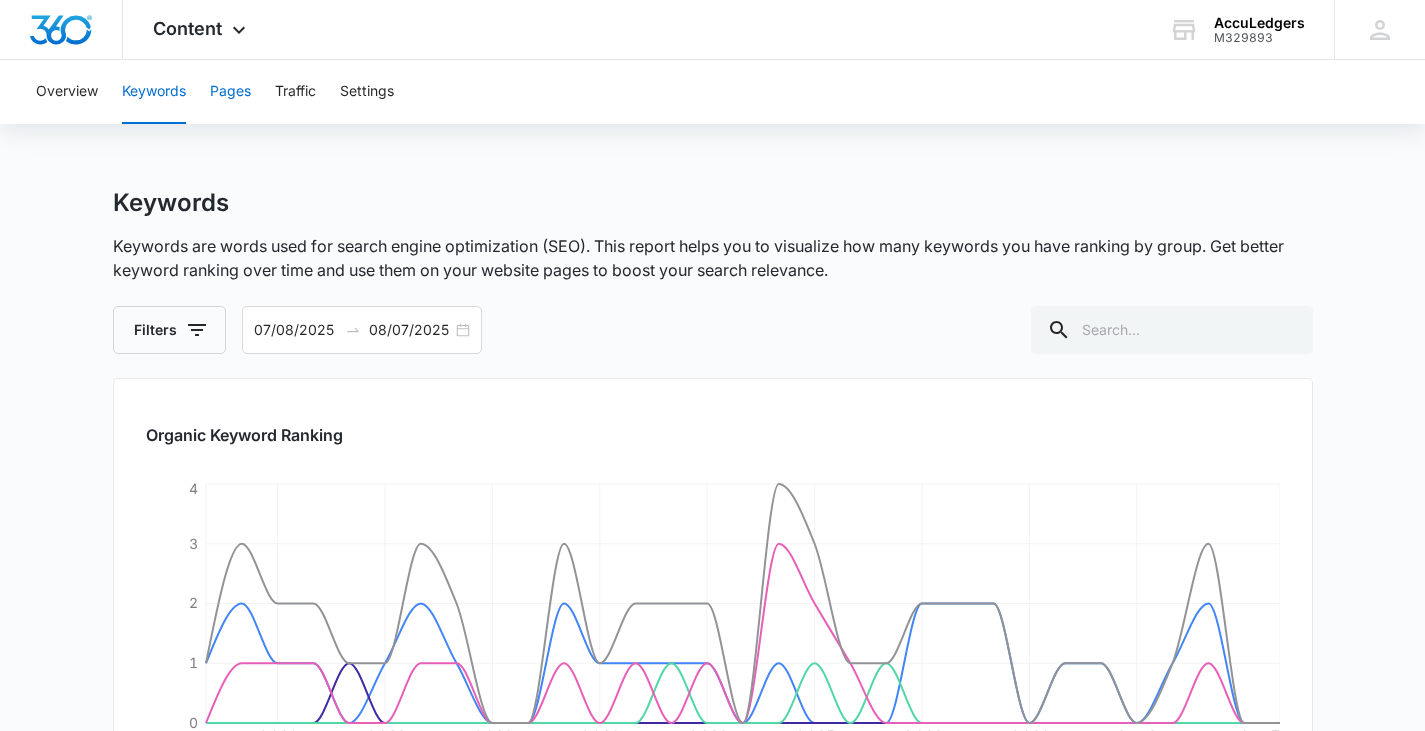 click on "Pages" at bounding box center [230, 92] 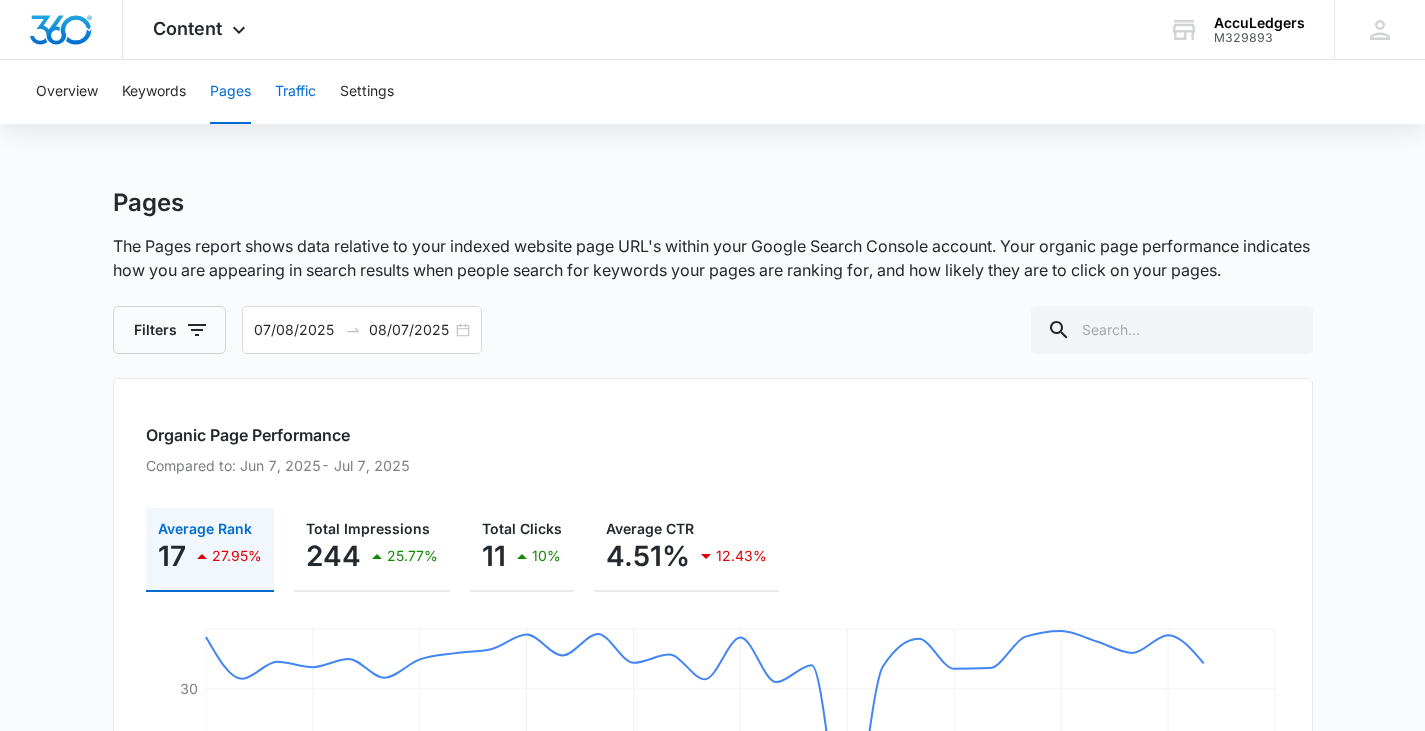 click on "Traffic" at bounding box center (295, 92) 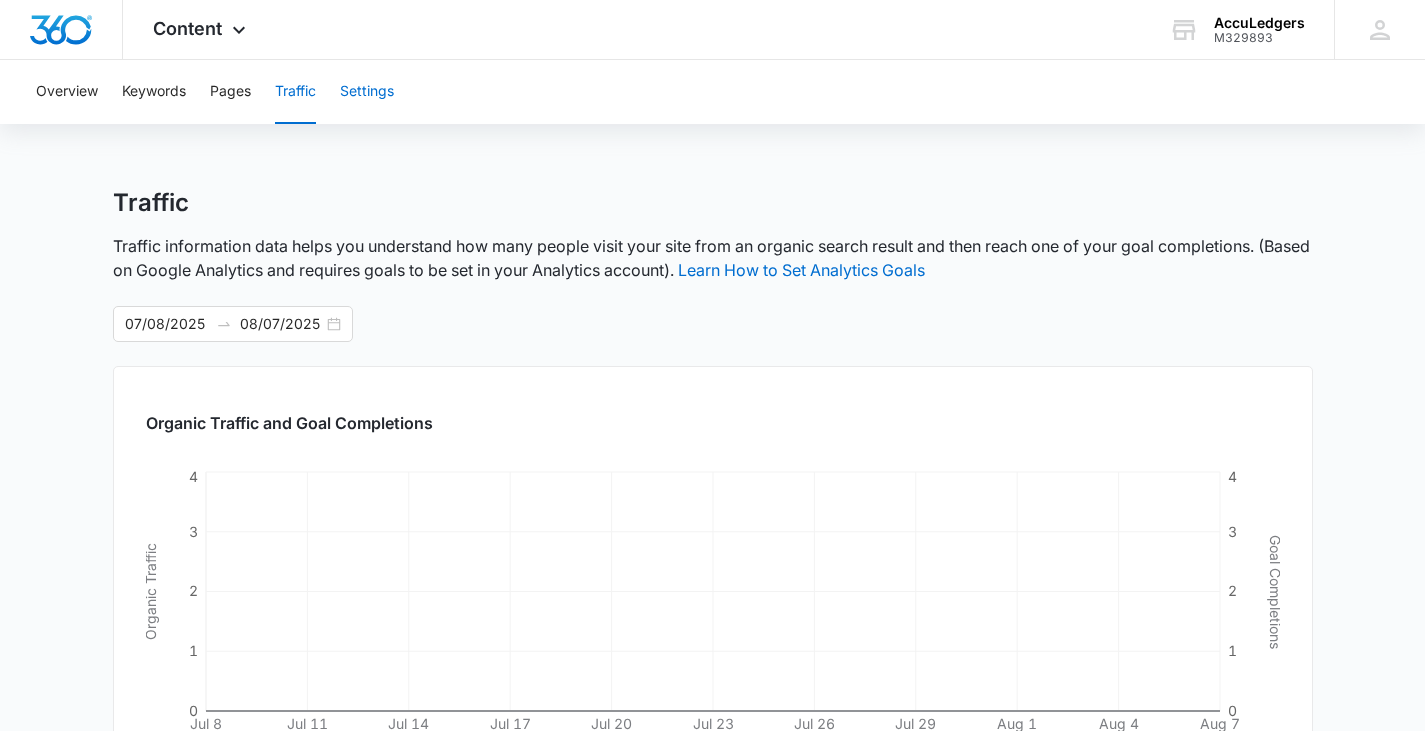 click on "Settings" at bounding box center [367, 92] 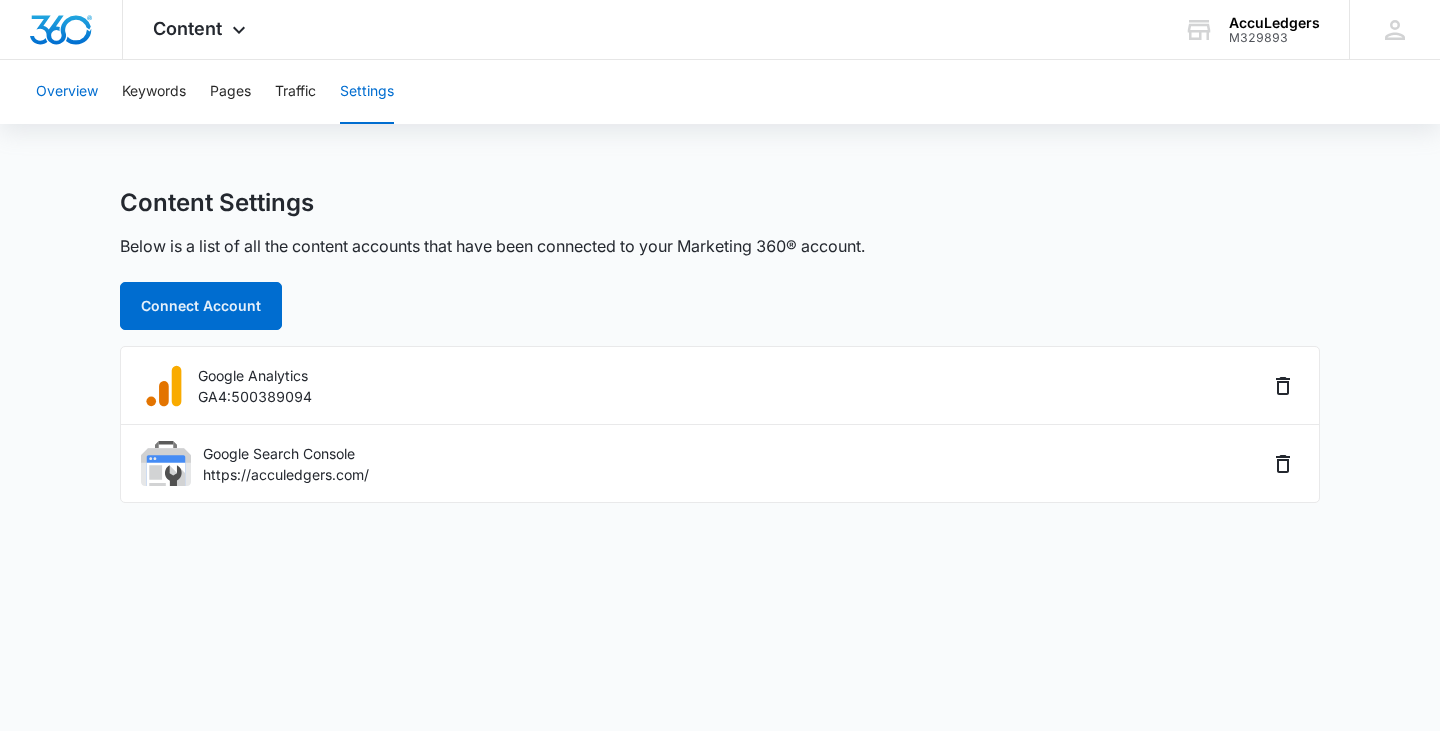click on "Overview" at bounding box center (67, 92) 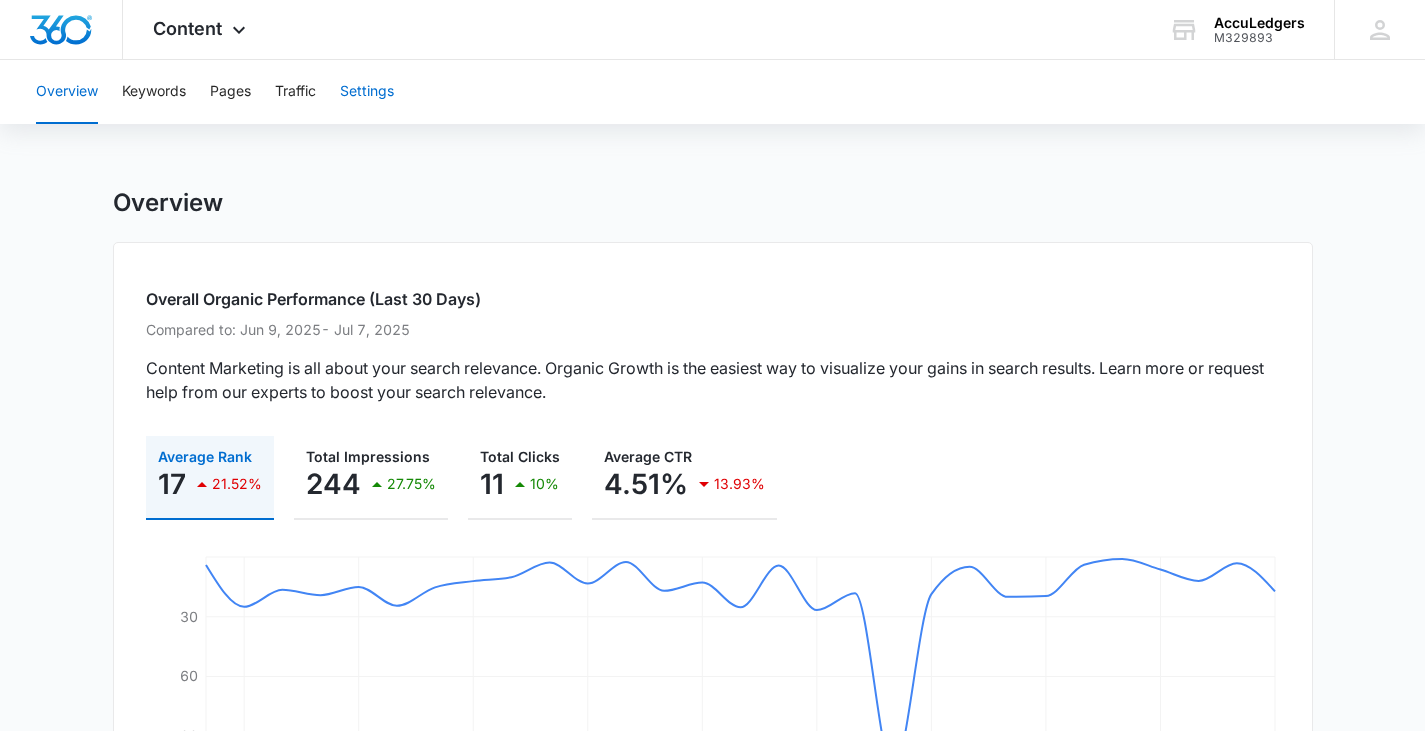 click on "Settings" at bounding box center (367, 92) 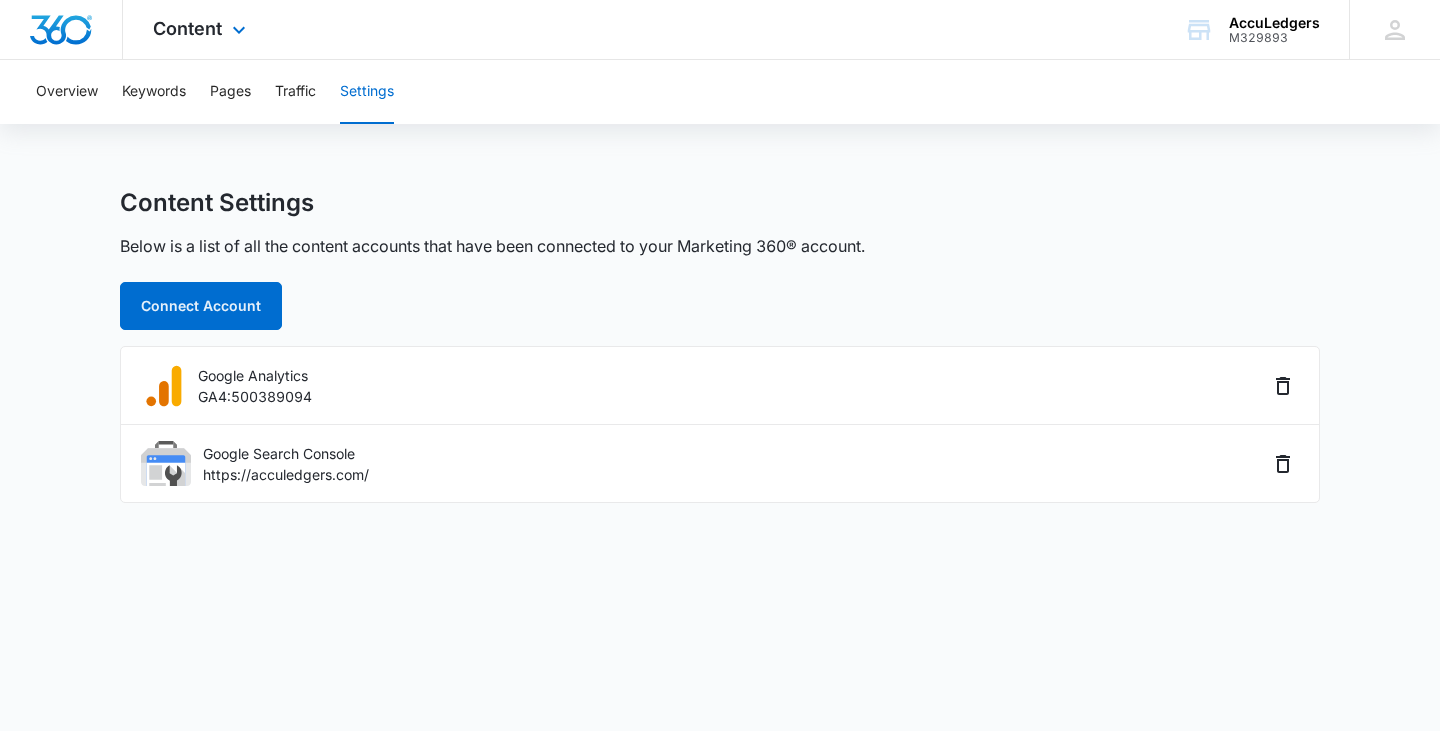 click at bounding box center [61, 30] 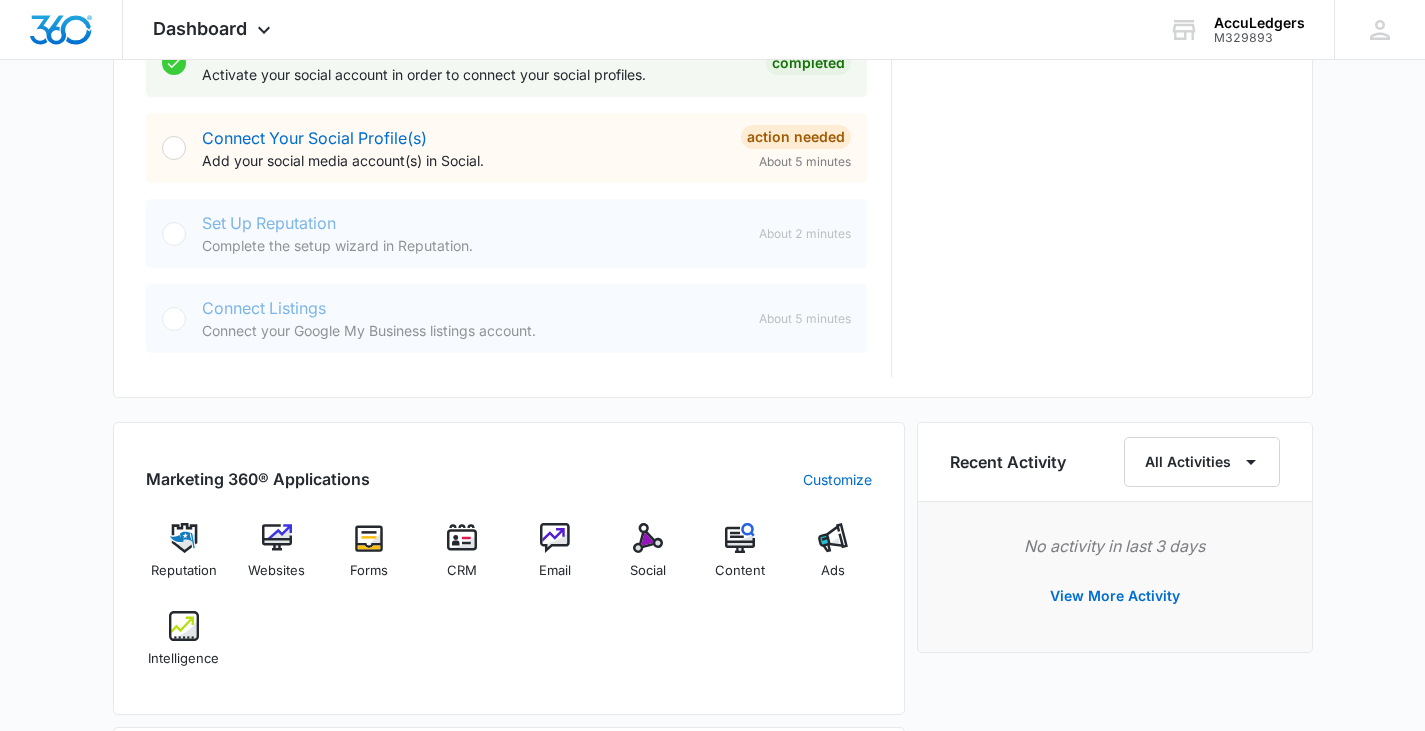 scroll, scrollTop: 1080, scrollLeft: 0, axis: vertical 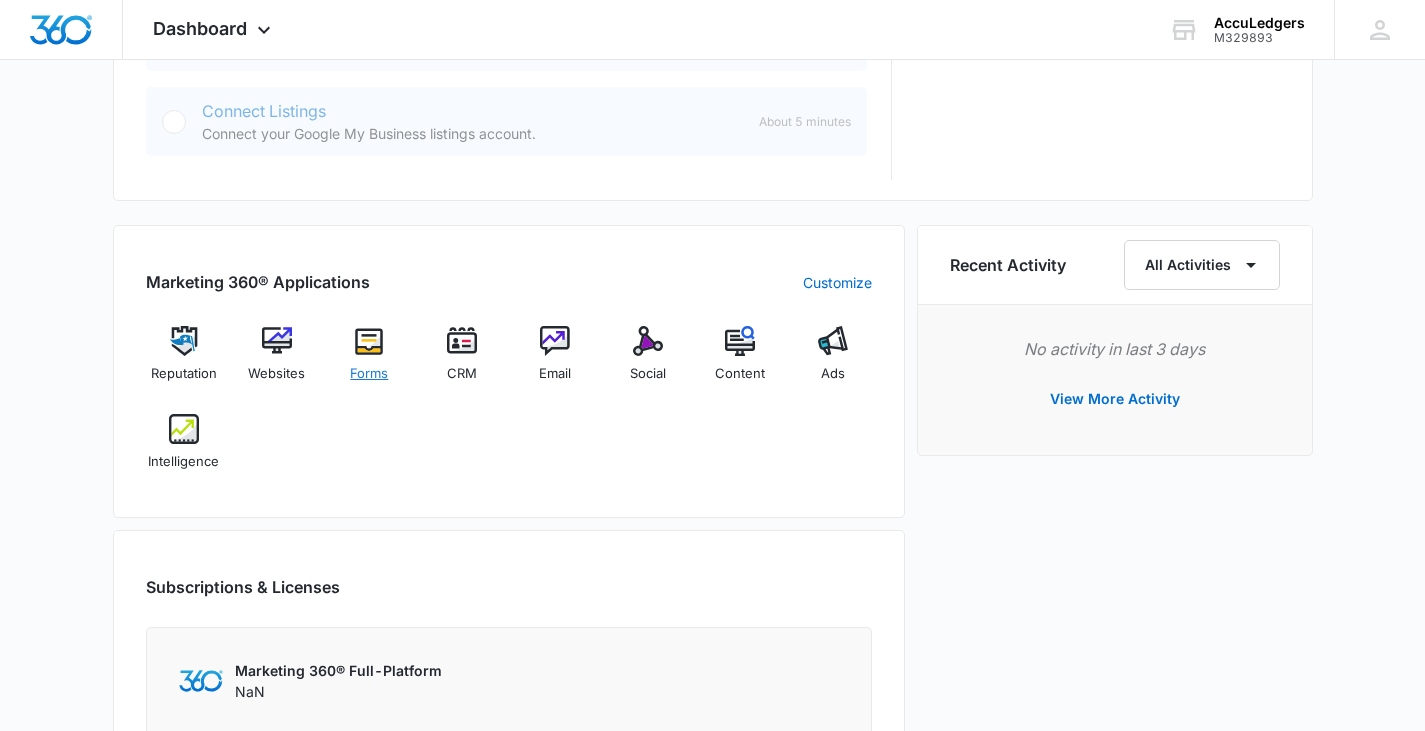 click at bounding box center [369, 341] 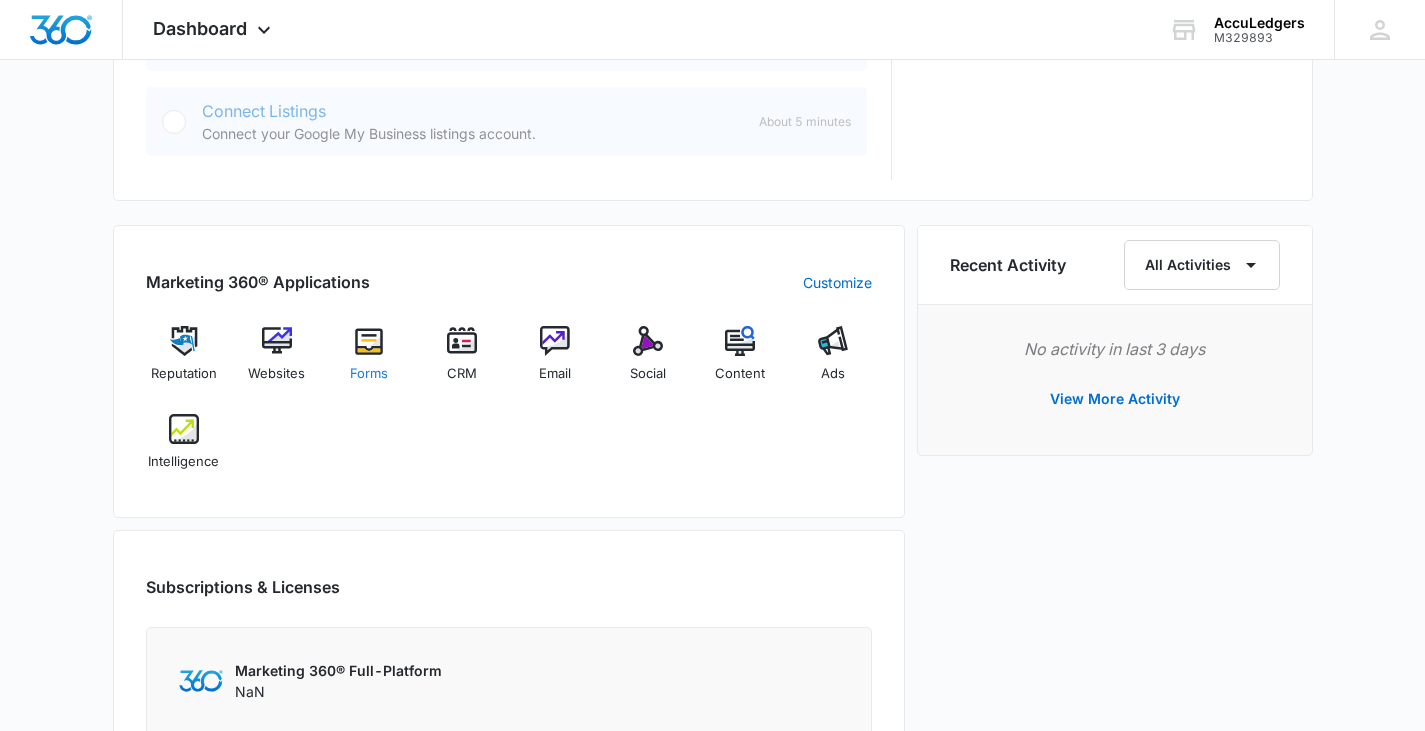 scroll, scrollTop: 0, scrollLeft: 0, axis: both 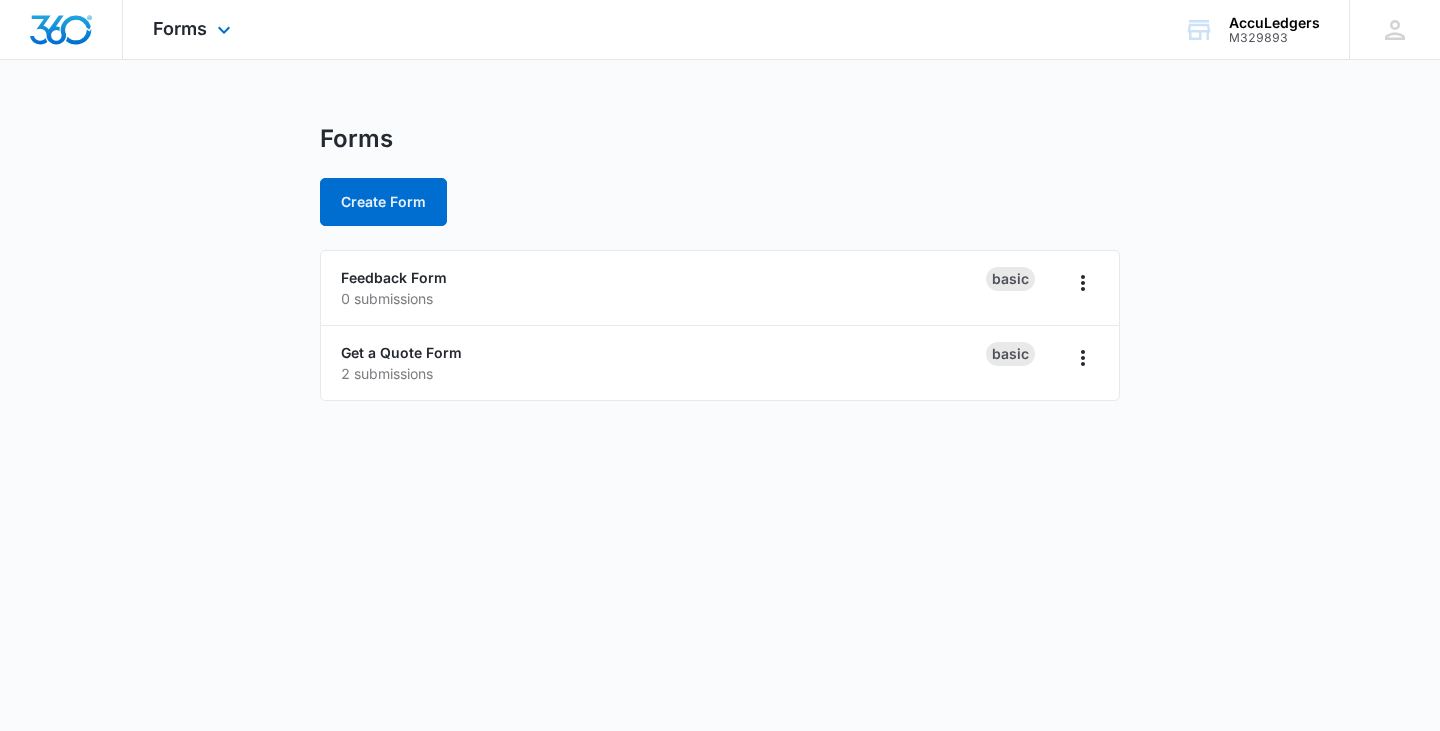 click at bounding box center [61, 30] 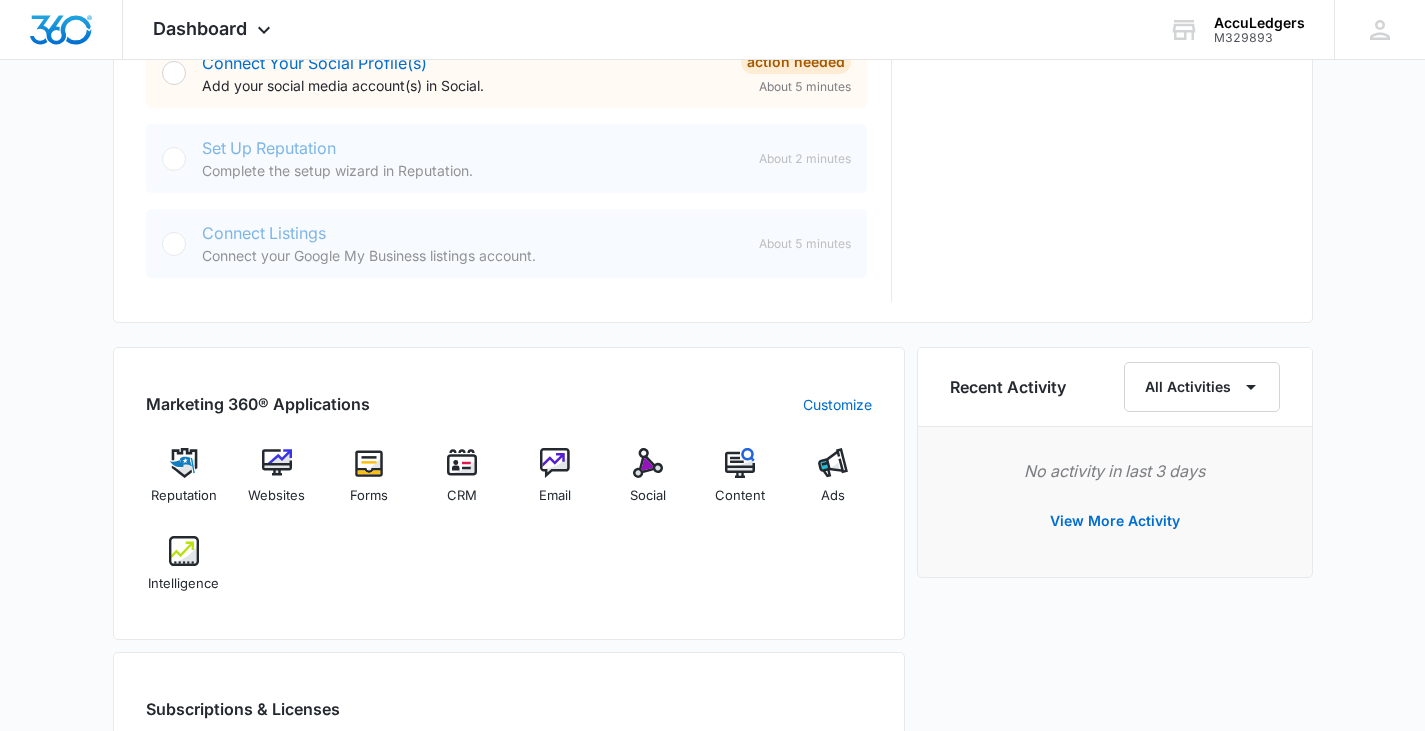 scroll, scrollTop: 1085, scrollLeft: 0, axis: vertical 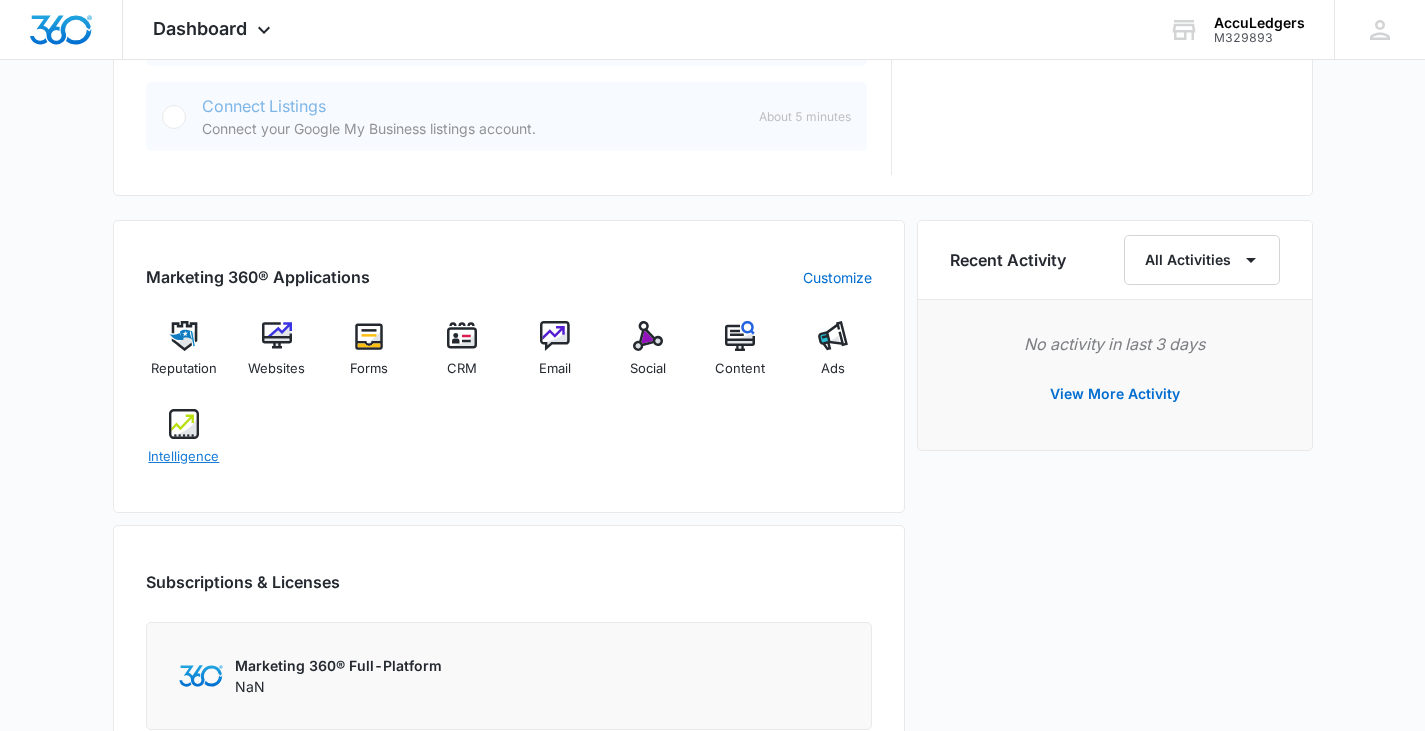 click at bounding box center (184, 424) 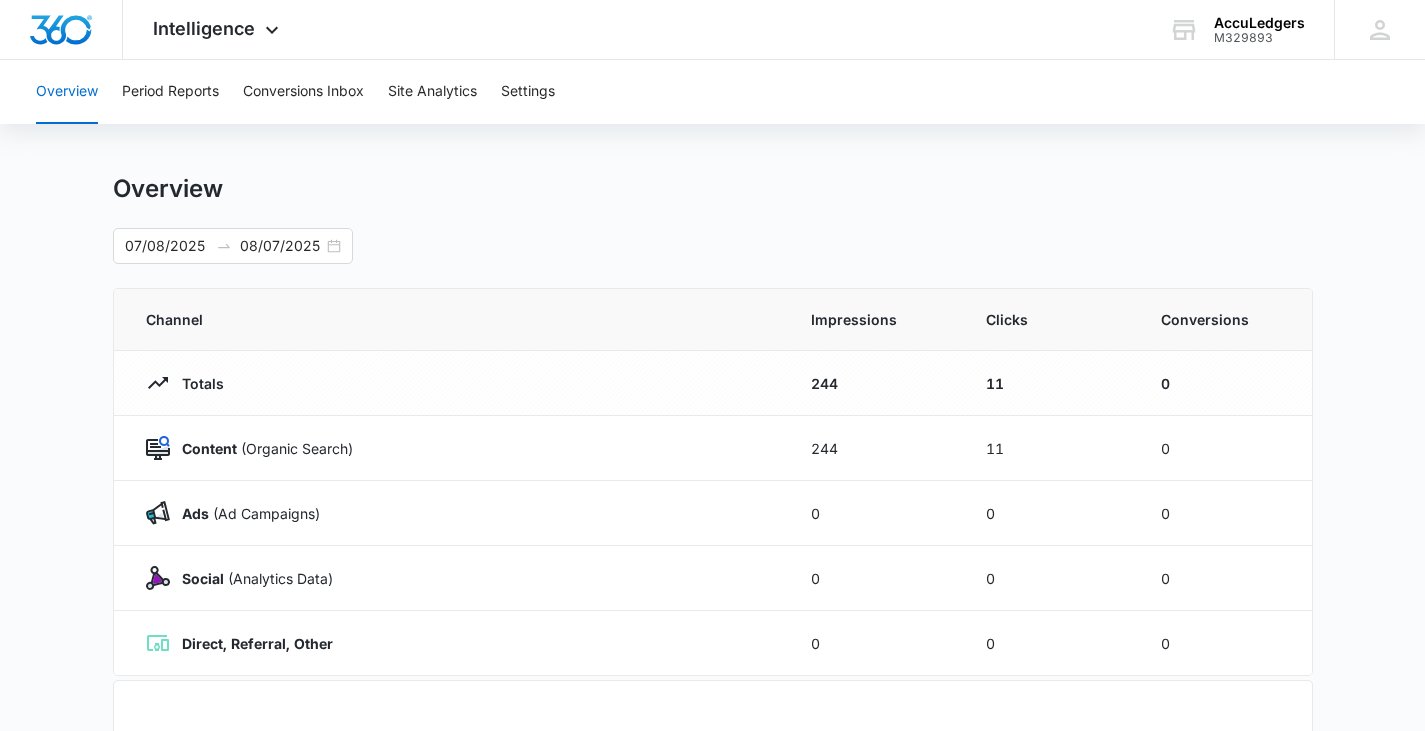scroll, scrollTop: 0, scrollLeft: 0, axis: both 